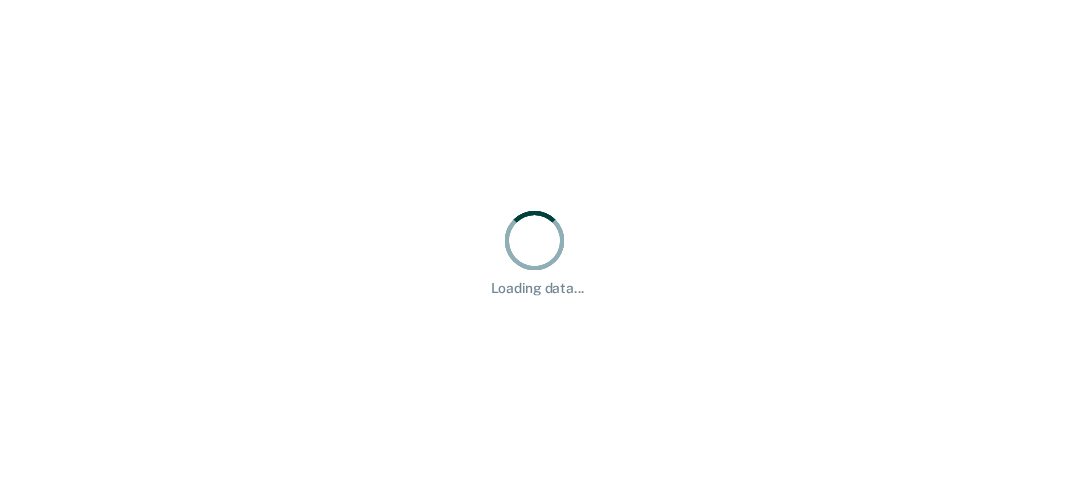 scroll, scrollTop: 0, scrollLeft: 0, axis: both 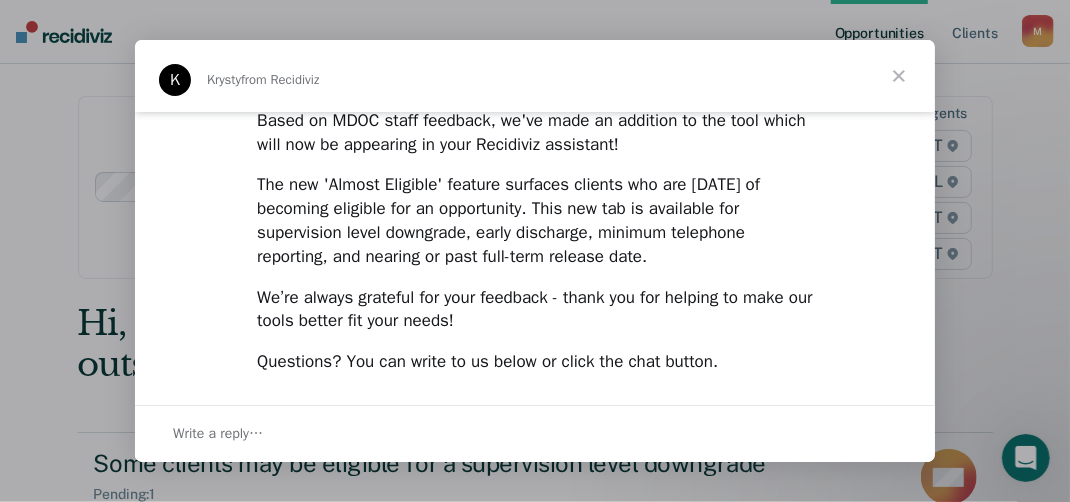 click at bounding box center (899, 76) 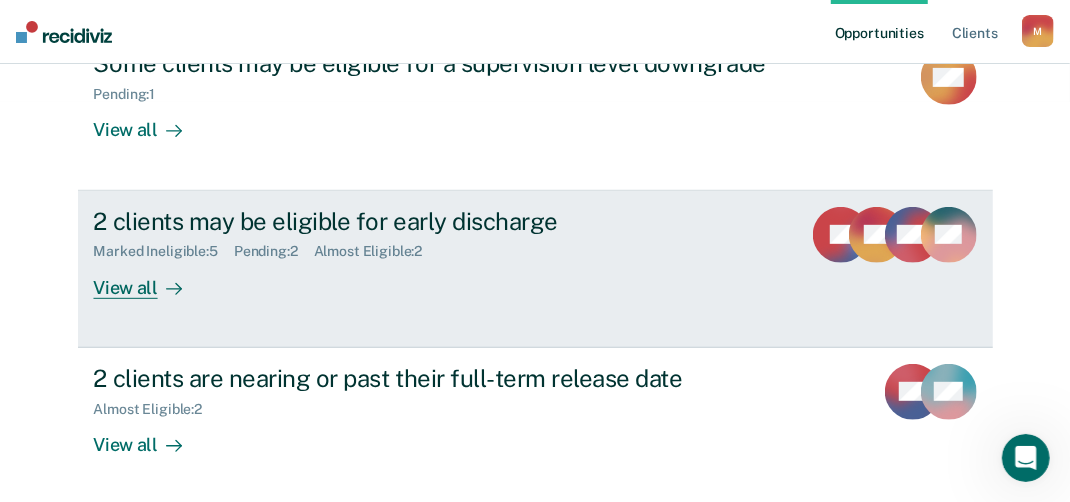scroll, scrollTop: 300, scrollLeft: 0, axis: vertical 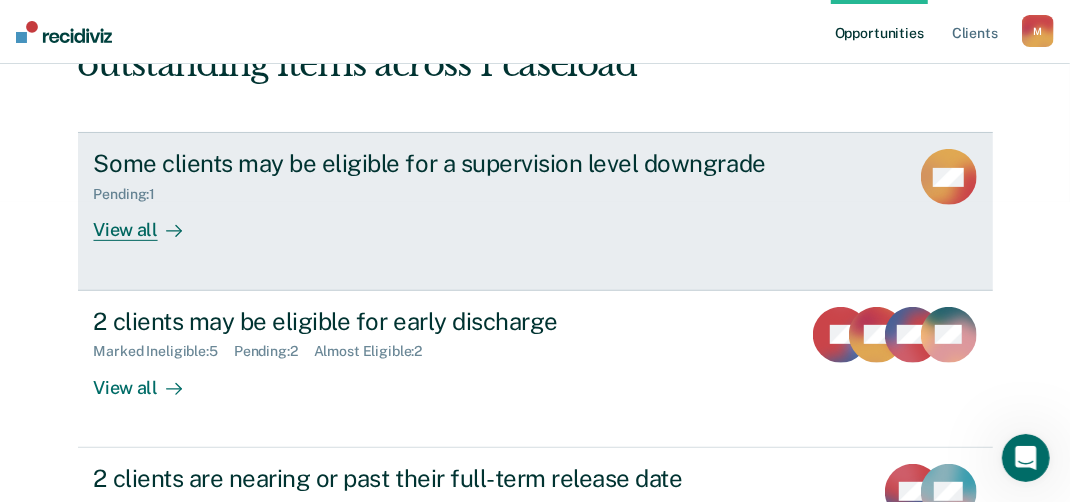 click on "View all" at bounding box center [150, 222] 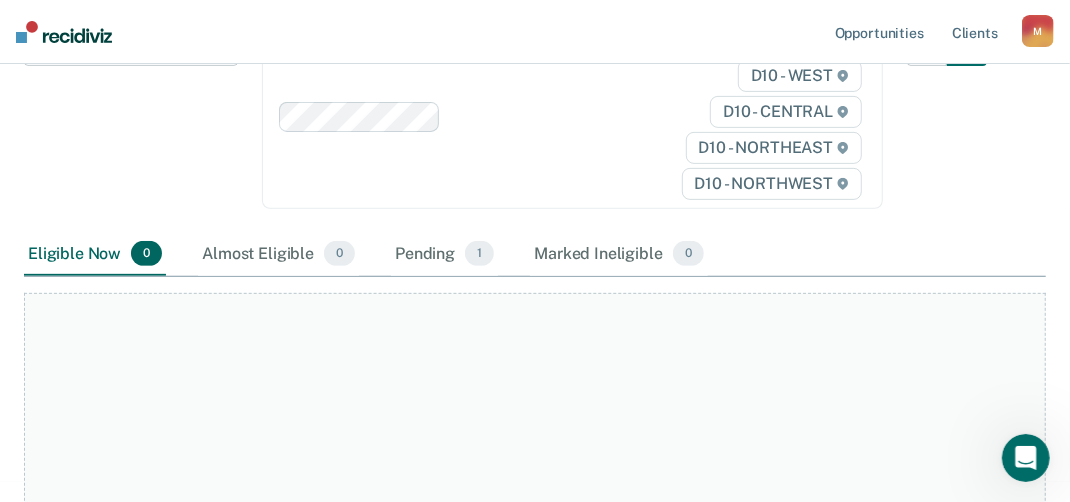 scroll, scrollTop: 400, scrollLeft: 0, axis: vertical 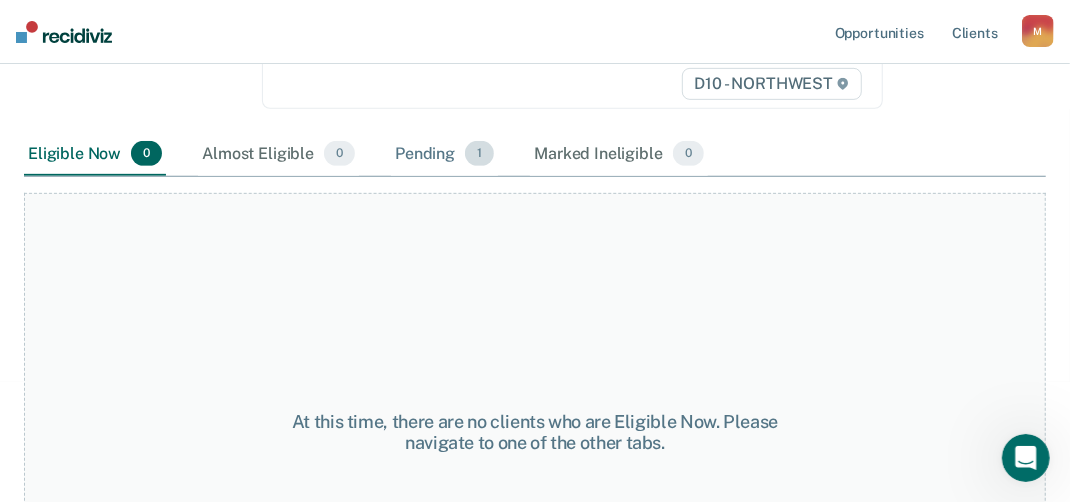 click on "Pending 1" at bounding box center [444, 155] 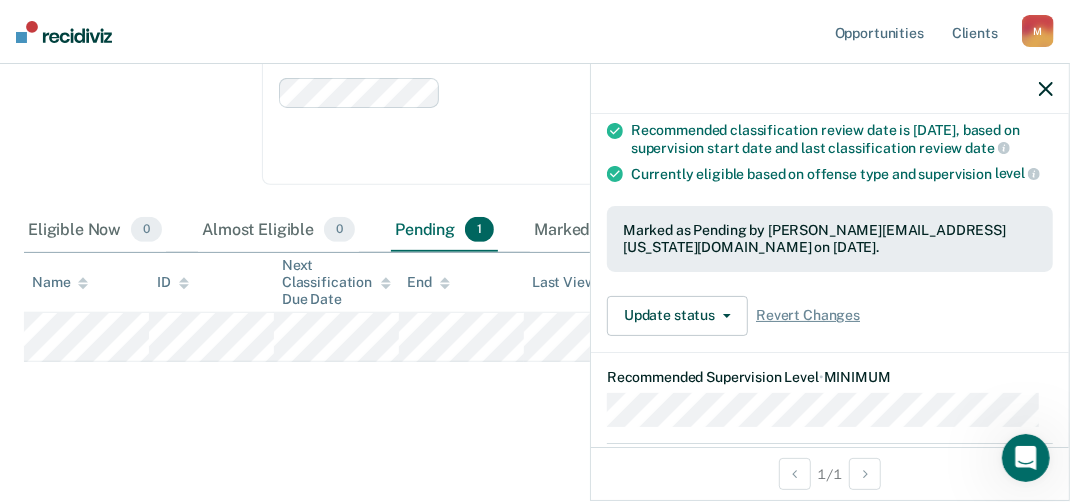scroll, scrollTop: 200, scrollLeft: 0, axis: vertical 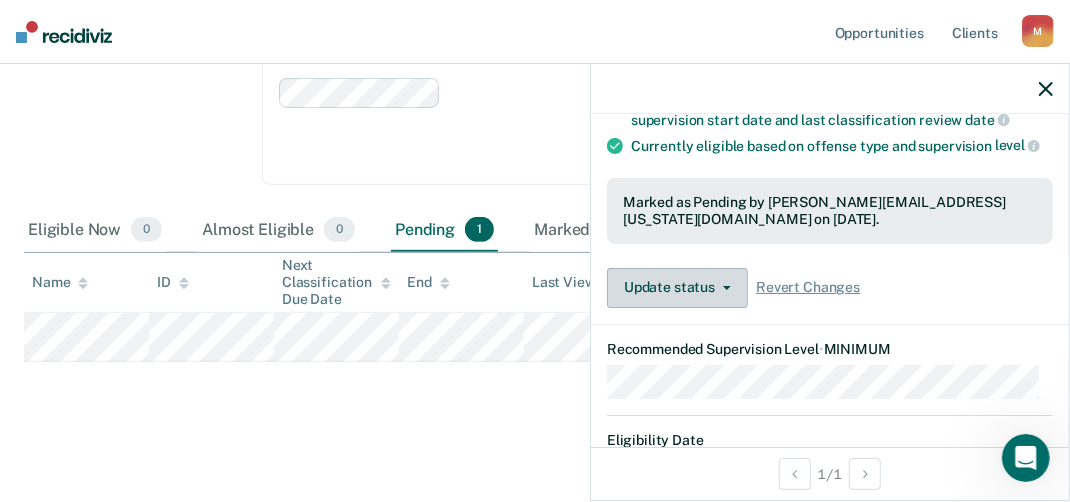 click 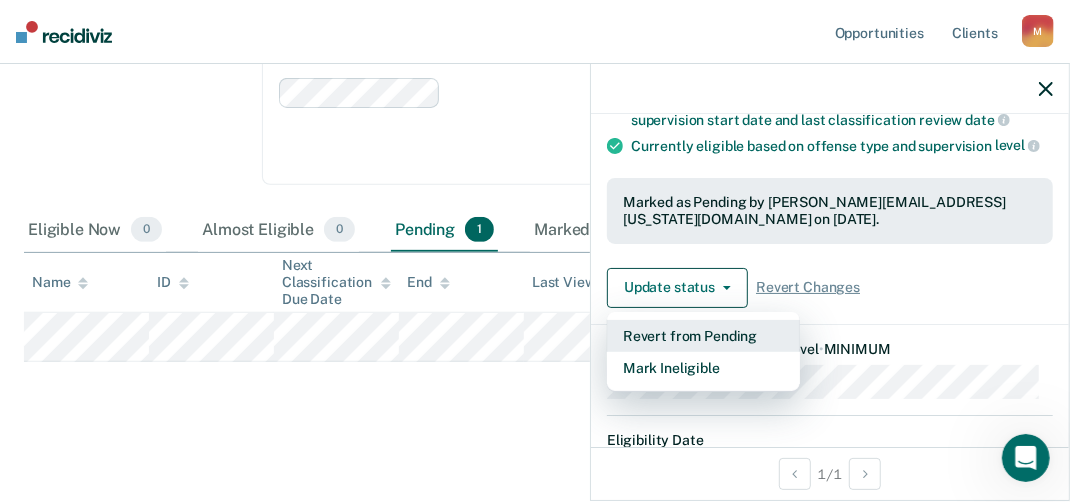 drag, startPoint x: 696, startPoint y: 381, endPoint x: 695, endPoint y: 343, distance: 38.013157 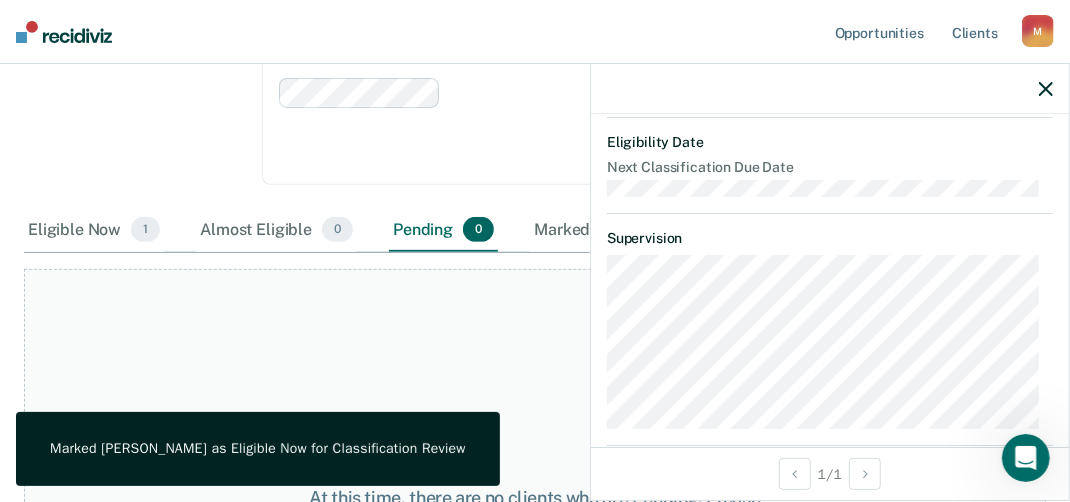scroll, scrollTop: 580, scrollLeft: 0, axis: vertical 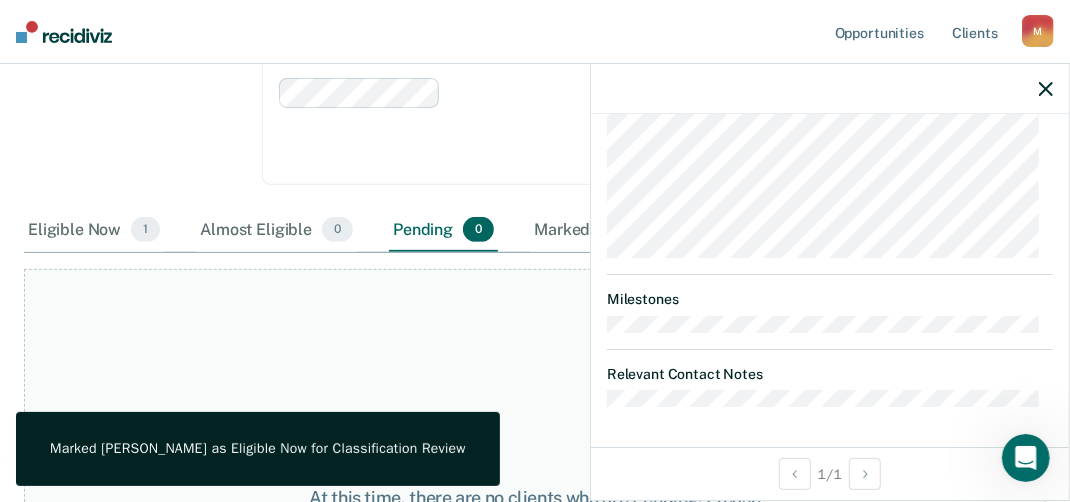 click 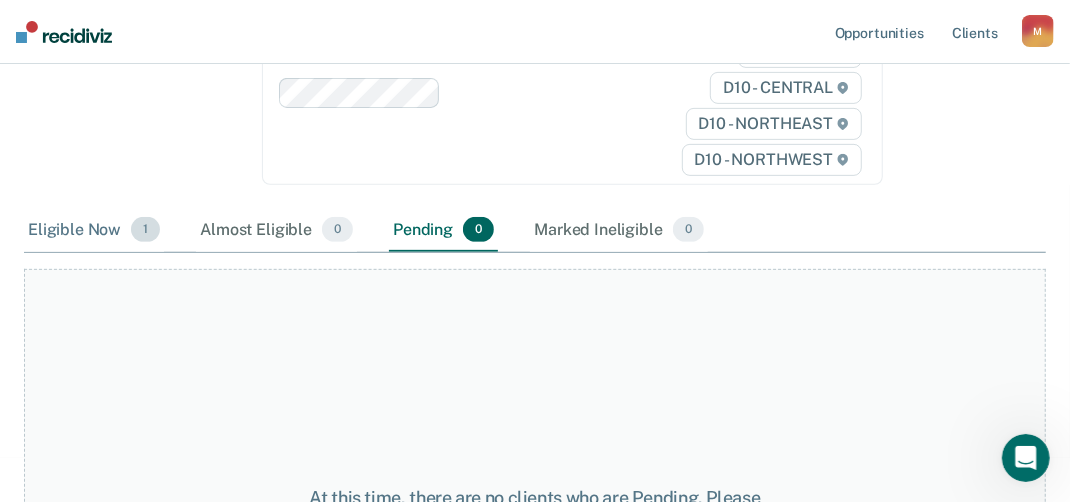click on "1" at bounding box center [145, 230] 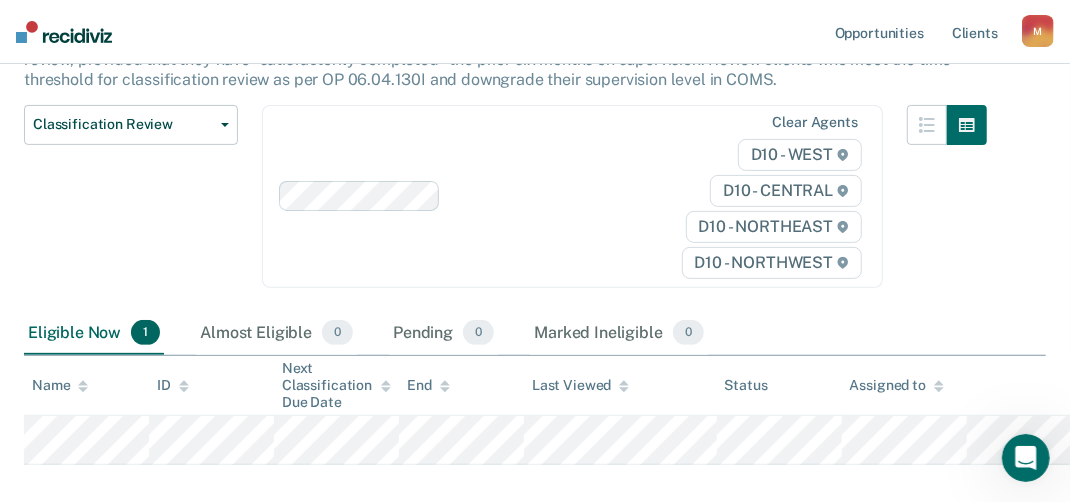 scroll, scrollTop: 0, scrollLeft: 0, axis: both 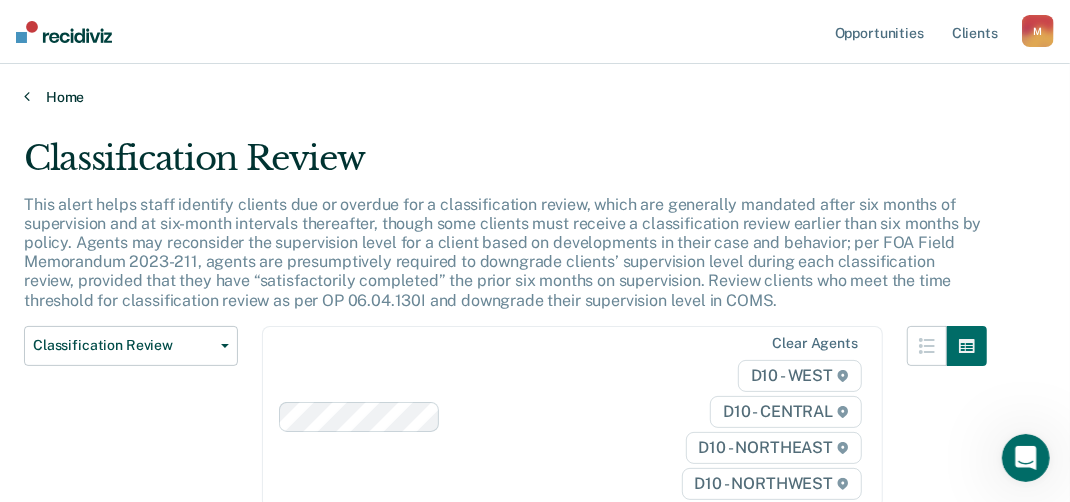 click on "Home" at bounding box center (535, 97) 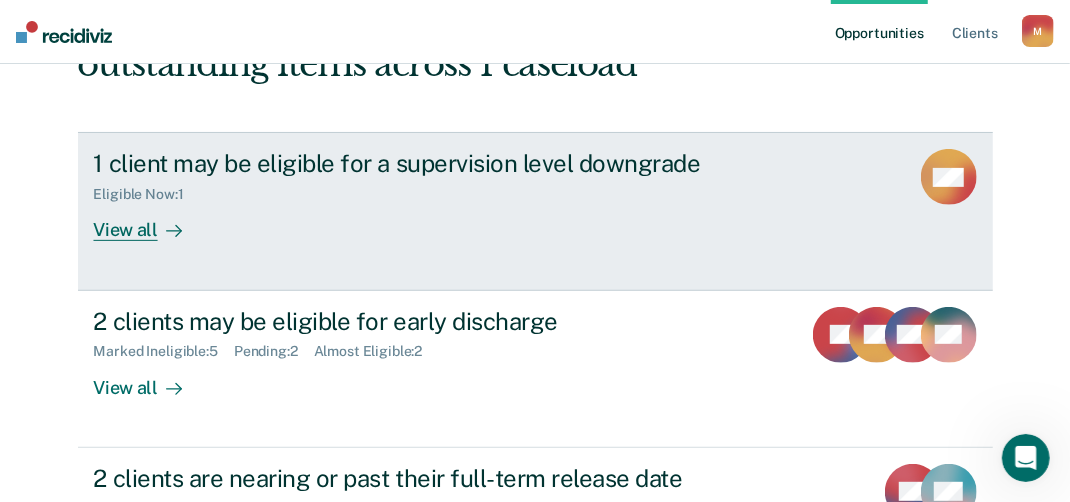 scroll, scrollTop: 400, scrollLeft: 0, axis: vertical 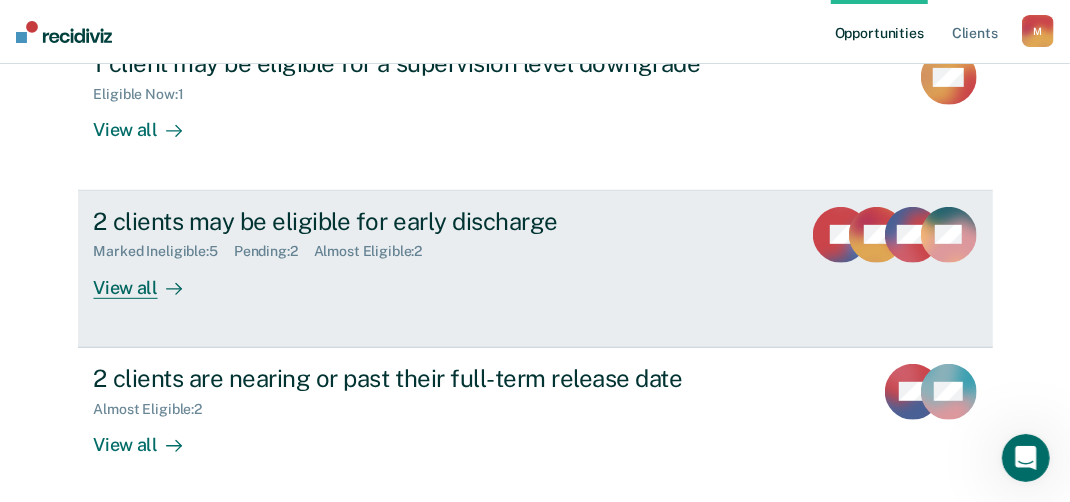 click on "View all" at bounding box center [150, 279] 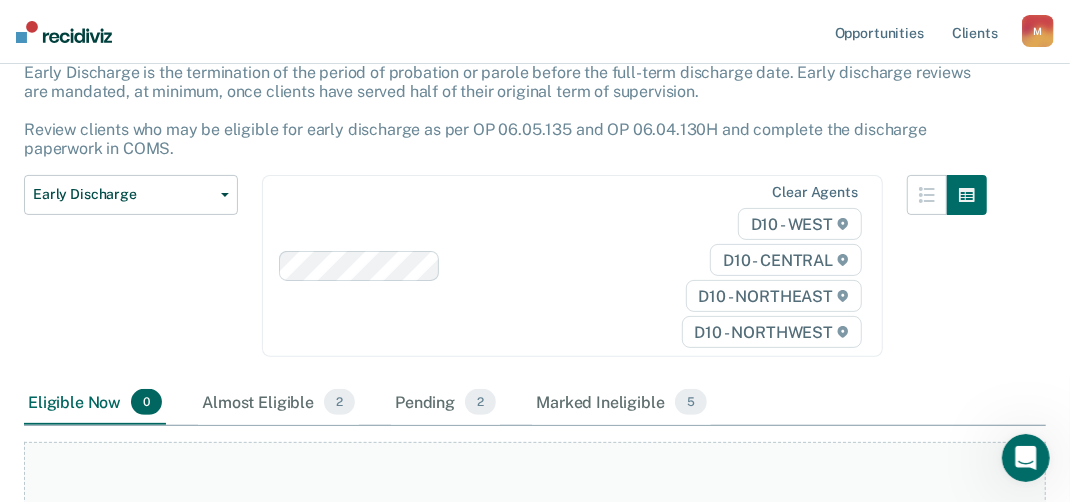 scroll, scrollTop: 400, scrollLeft: 0, axis: vertical 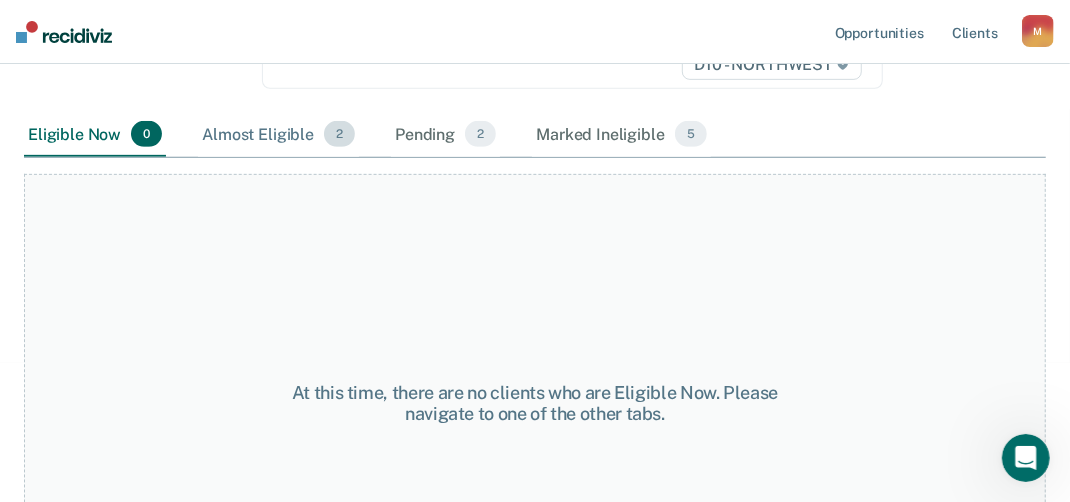 click on "Almost Eligible 2" at bounding box center [278, 135] 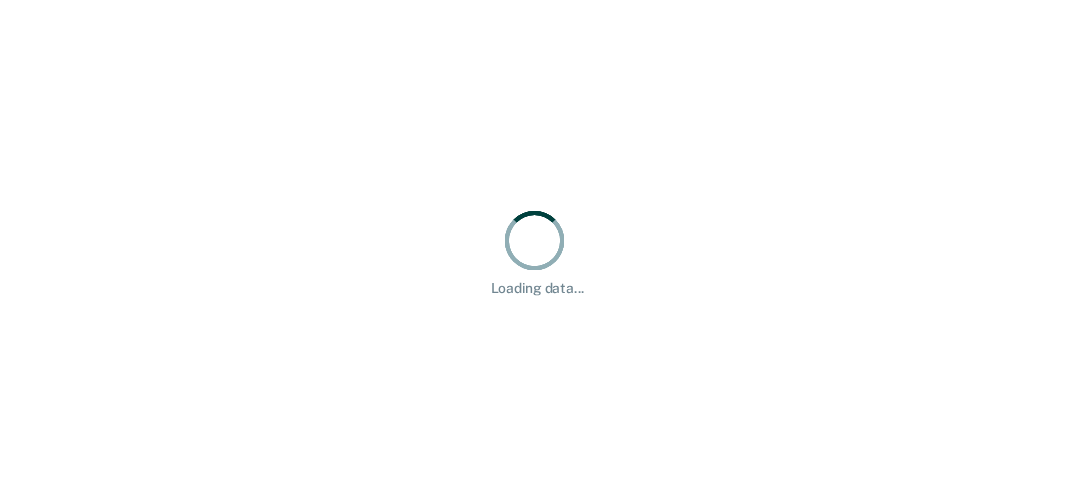 scroll, scrollTop: 0, scrollLeft: 0, axis: both 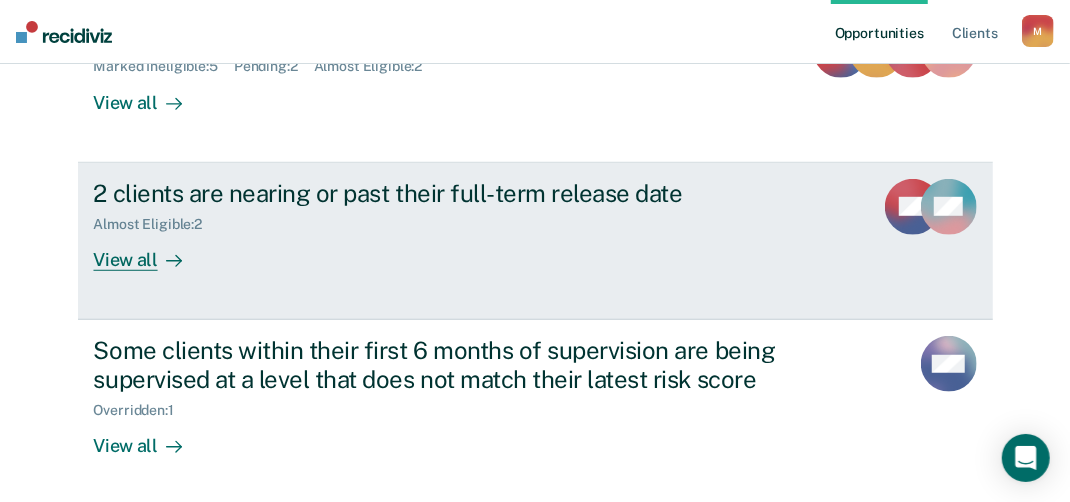 click on "View all" at bounding box center (150, 251) 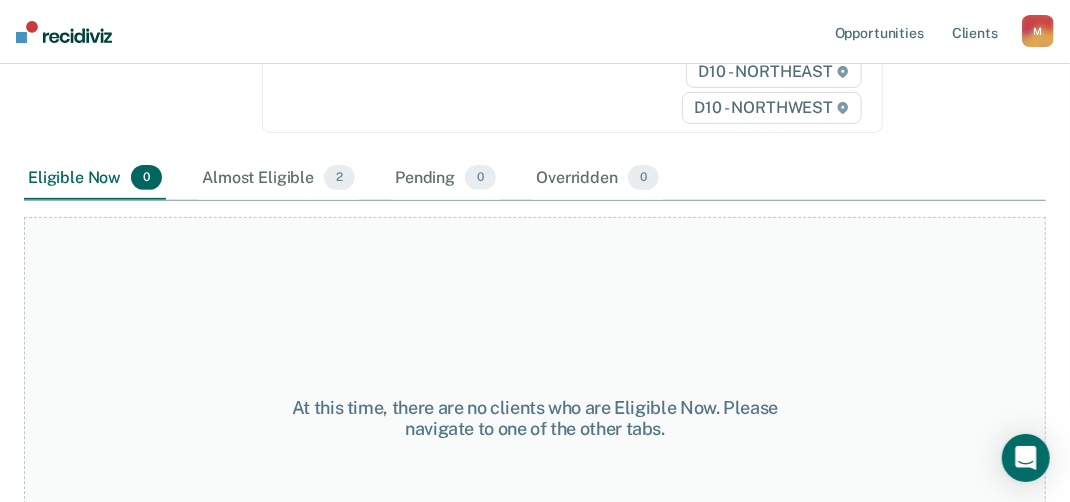 scroll, scrollTop: 300, scrollLeft: 0, axis: vertical 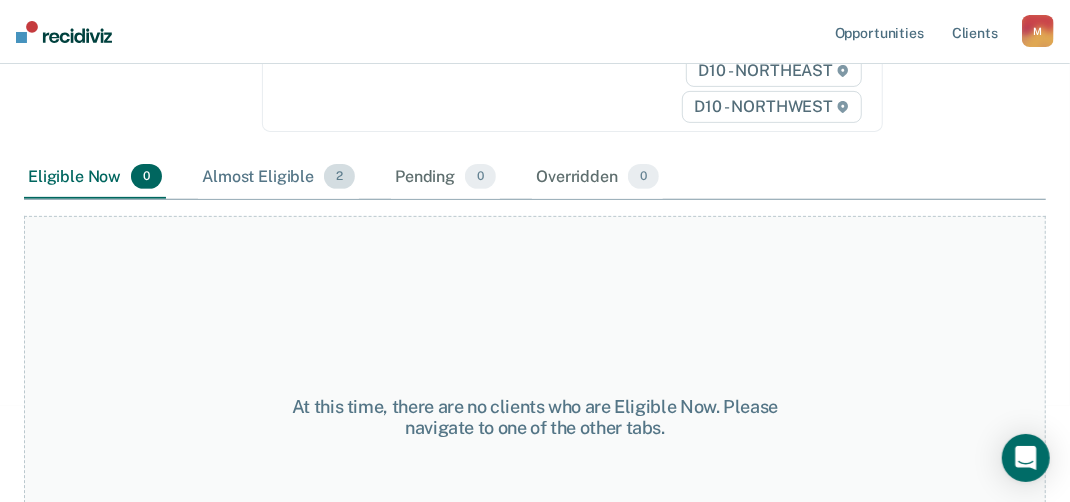 click on "Almost Eligible 2" at bounding box center [278, 178] 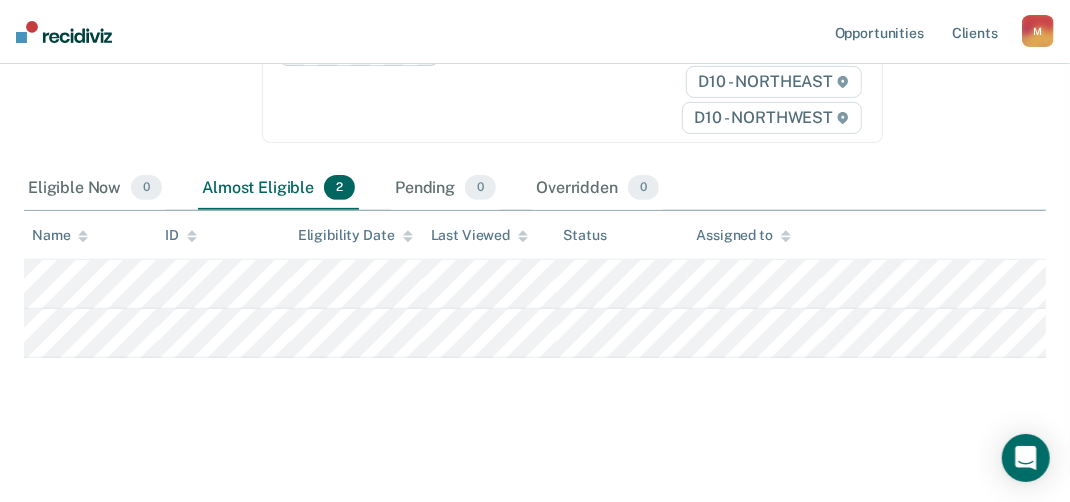 scroll, scrollTop: 286, scrollLeft: 0, axis: vertical 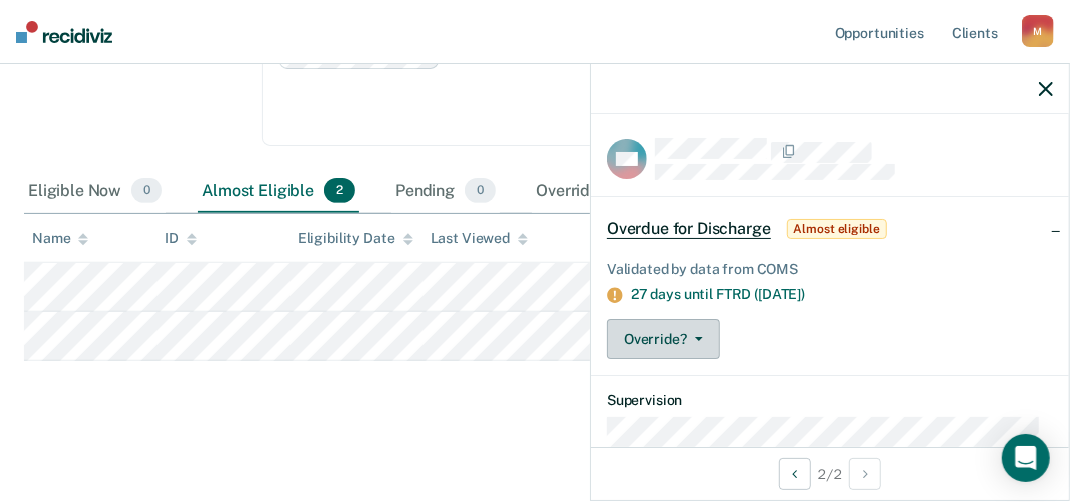 click on "Override?" at bounding box center (663, 339) 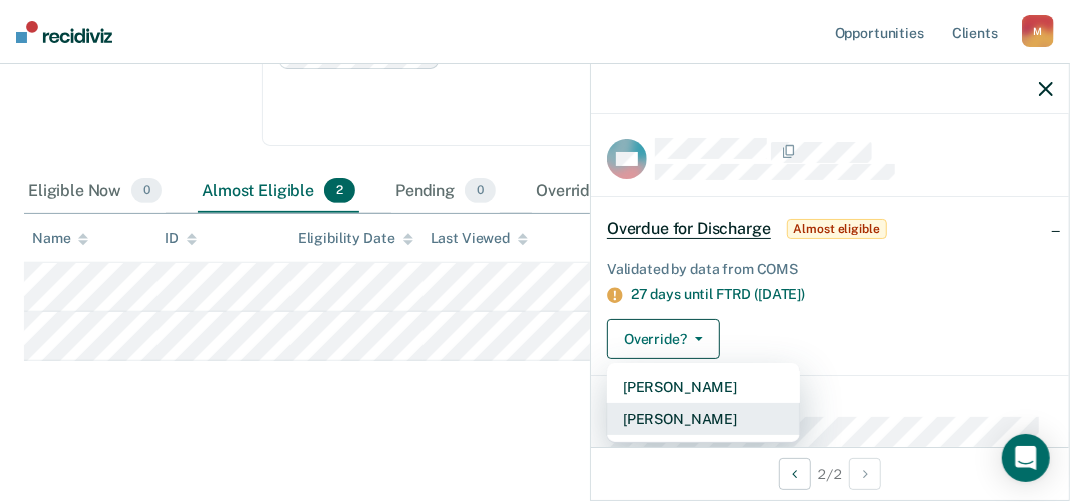 click on "Mark Overridden" at bounding box center [703, 419] 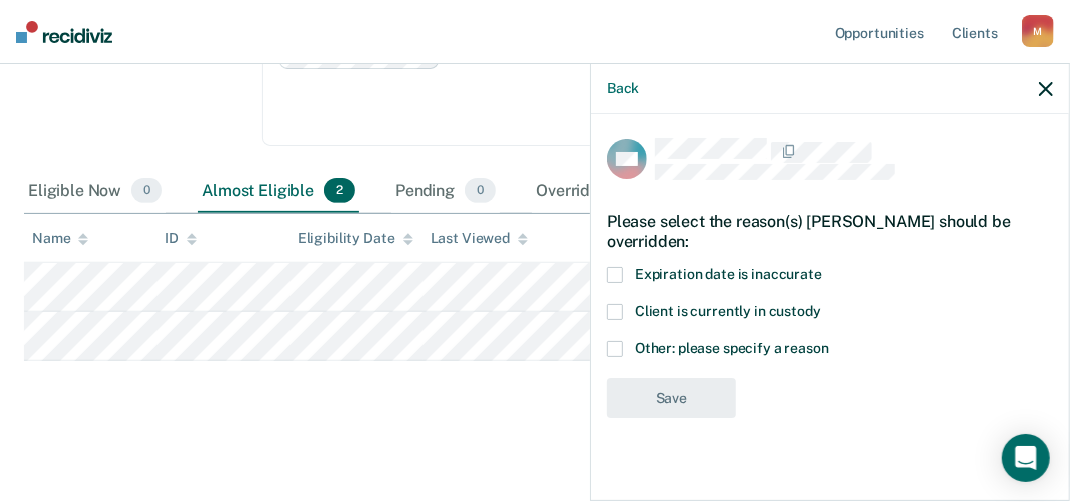 click at bounding box center (615, 349) 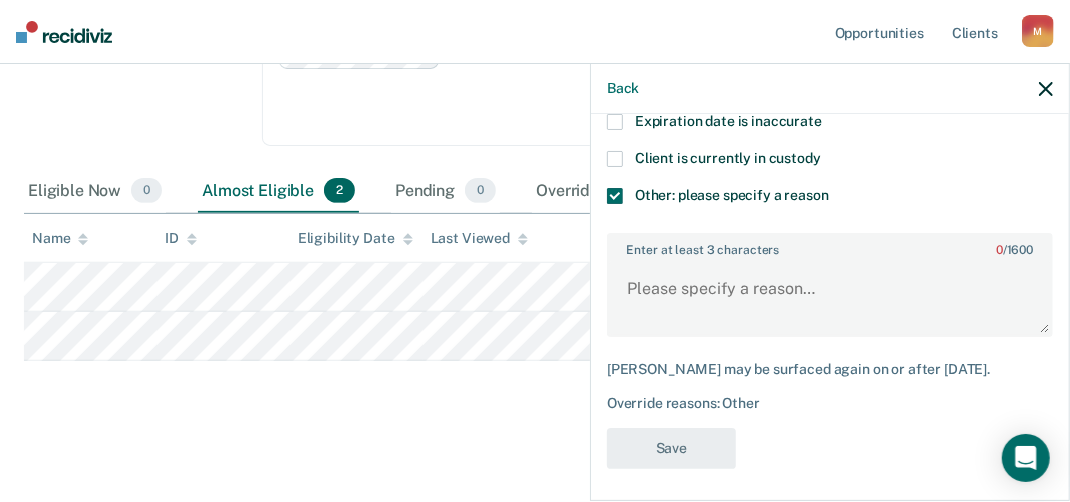 scroll, scrollTop: 156, scrollLeft: 0, axis: vertical 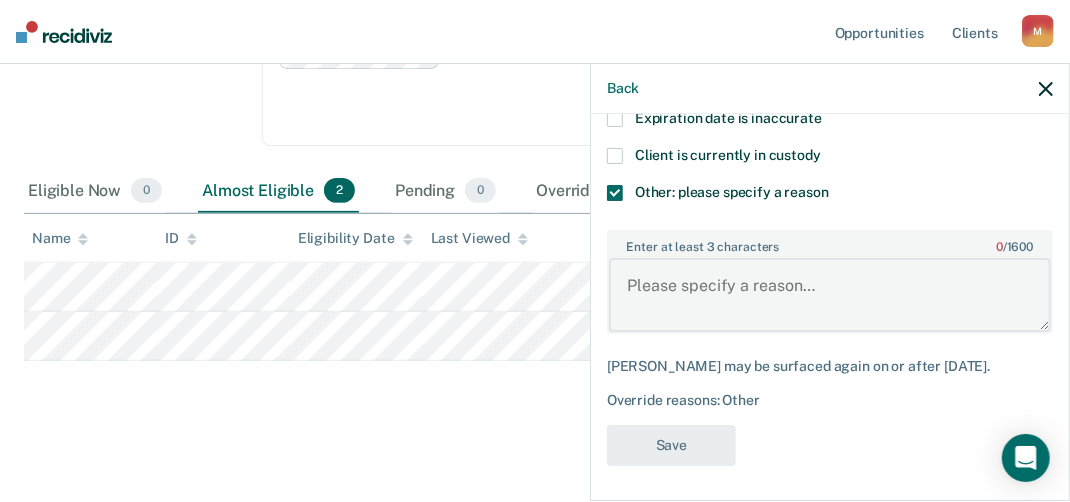 click on "Enter at least 3 characters 0  /  1600" at bounding box center (830, 295) 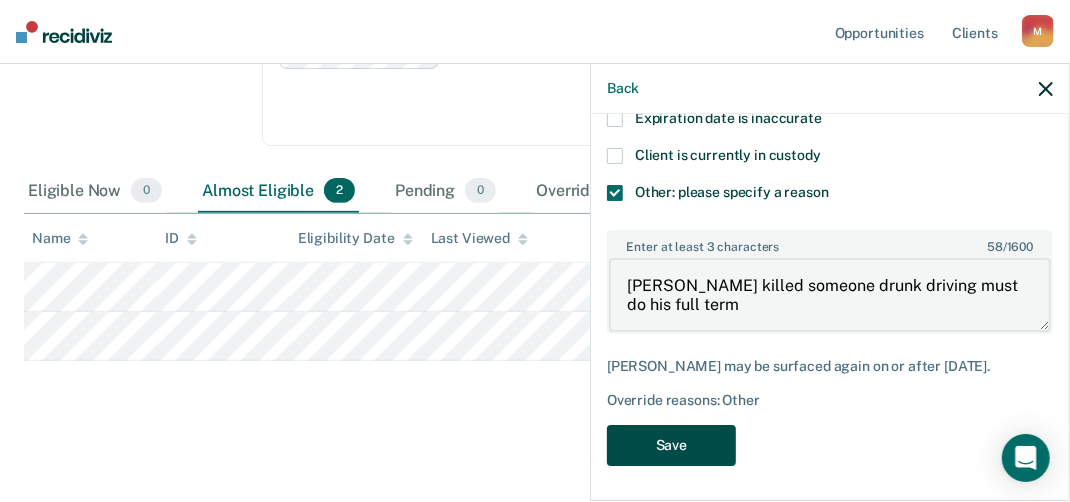 type on "Parolee killed someone drunk driving must do his full term" 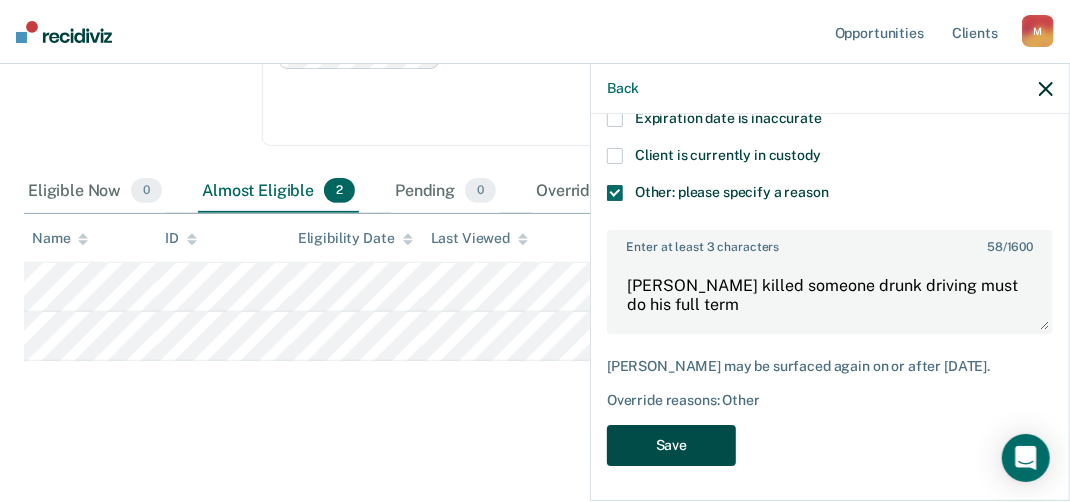 click on "Save" at bounding box center [671, 445] 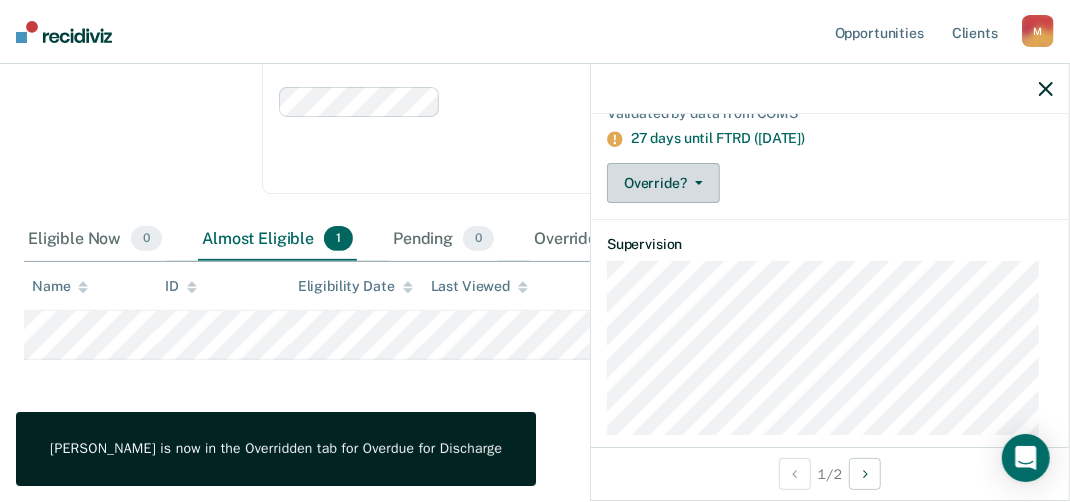 click on "Override?" at bounding box center [663, 183] 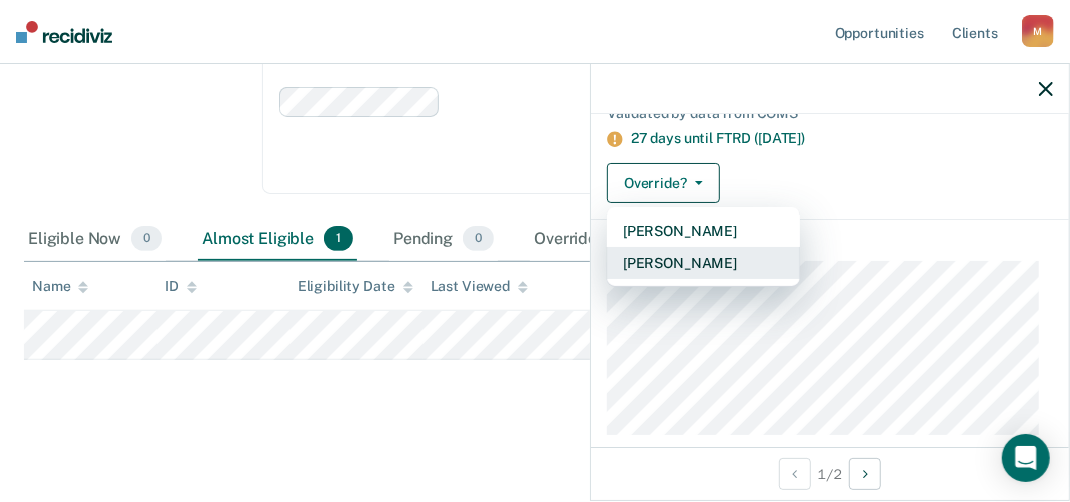 drag, startPoint x: 669, startPoint y: 235, endPoint x: 672, endPoint y: 264, distance: 29.15476 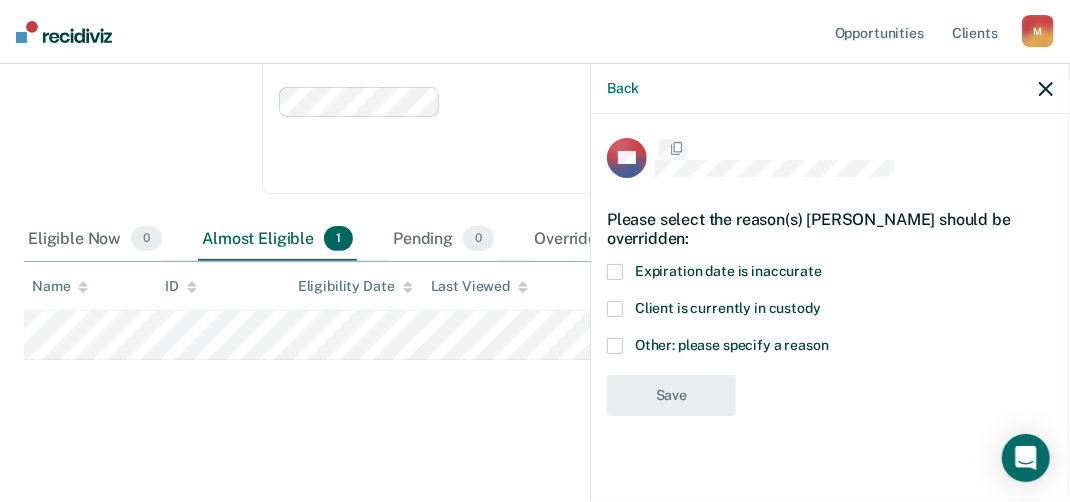 scroll, scrollTop: 0, scrollLeft: 0, axis: both 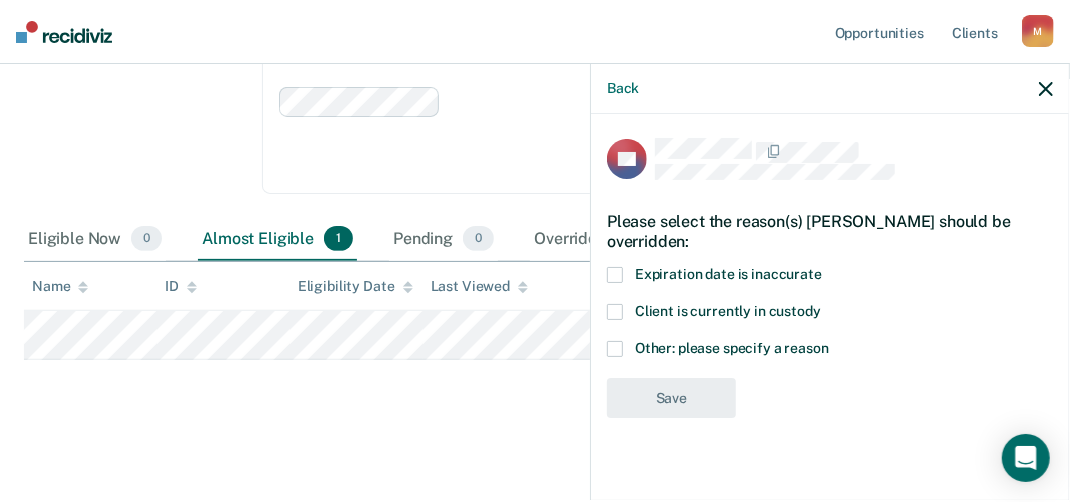 click on "Other: please specify a reason" at bounding box center (830, 351) 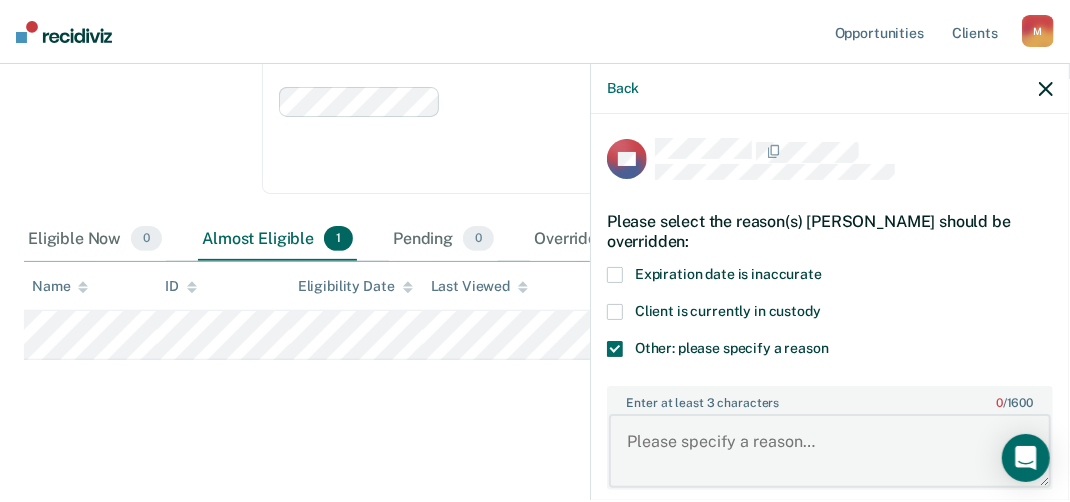 click on "Enter at least 3 characters 0  /  1600" at bounding box center (830, 451) 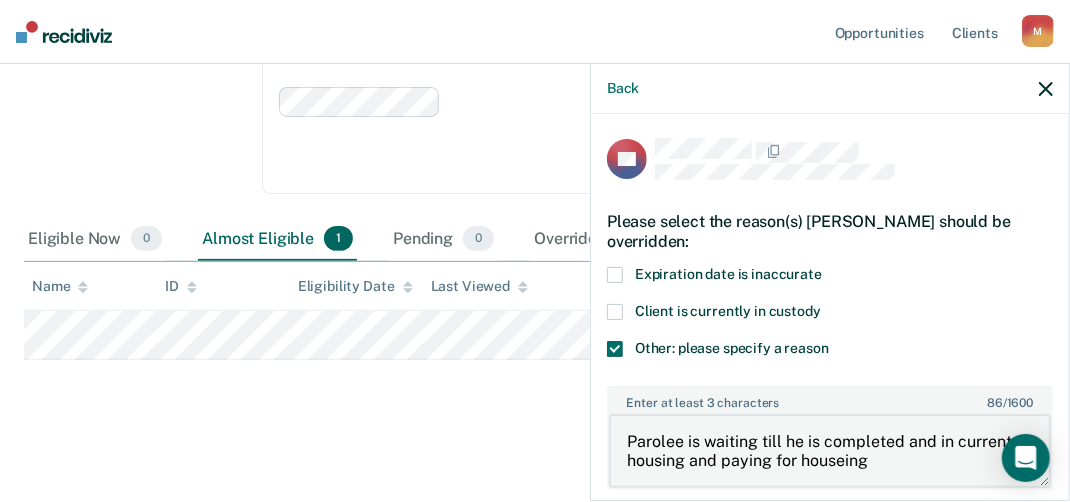 scroll, scrollTop: 156, scrollLeft: 0, axis: vertical 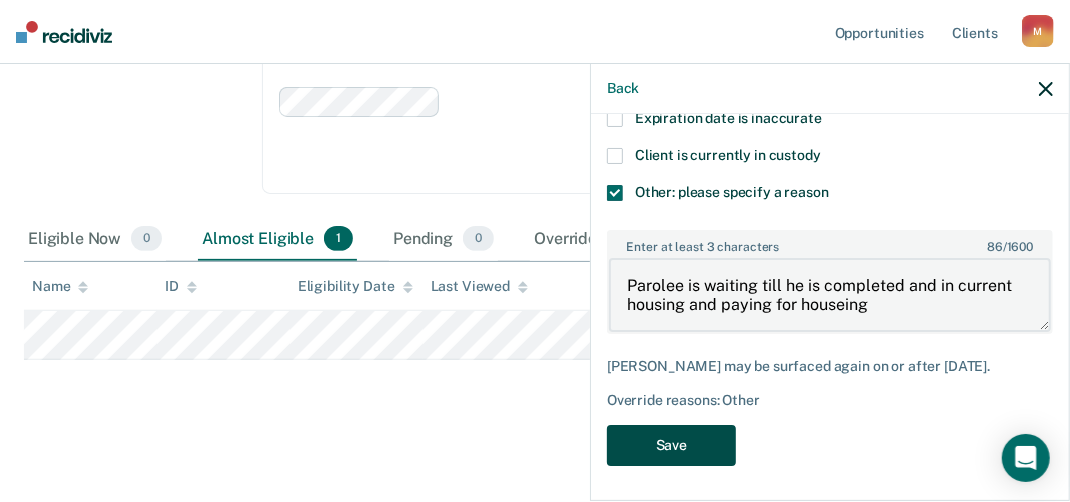 type on "Parolee is waiting till he is completed and in current housing and paying for houseing" 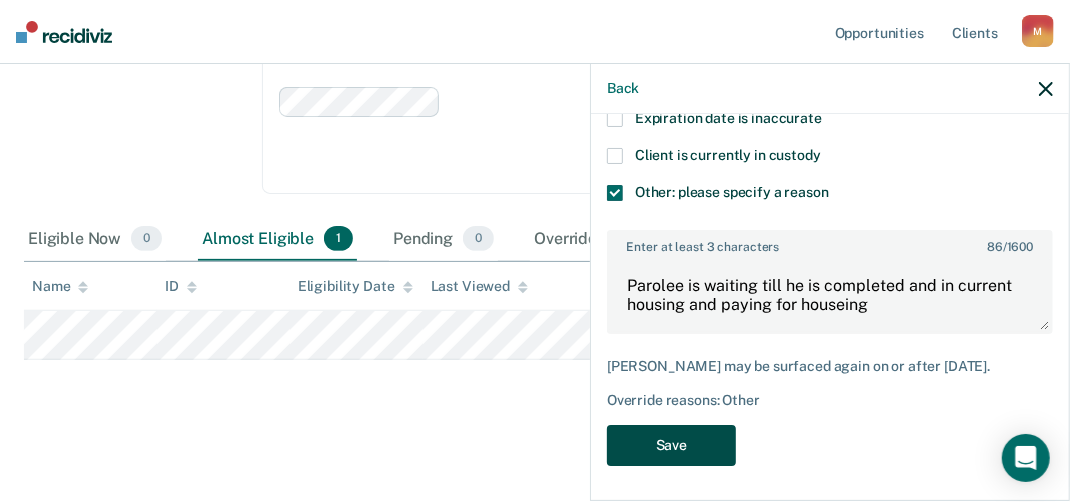 click on "Save" at bounding box center (671, 445) 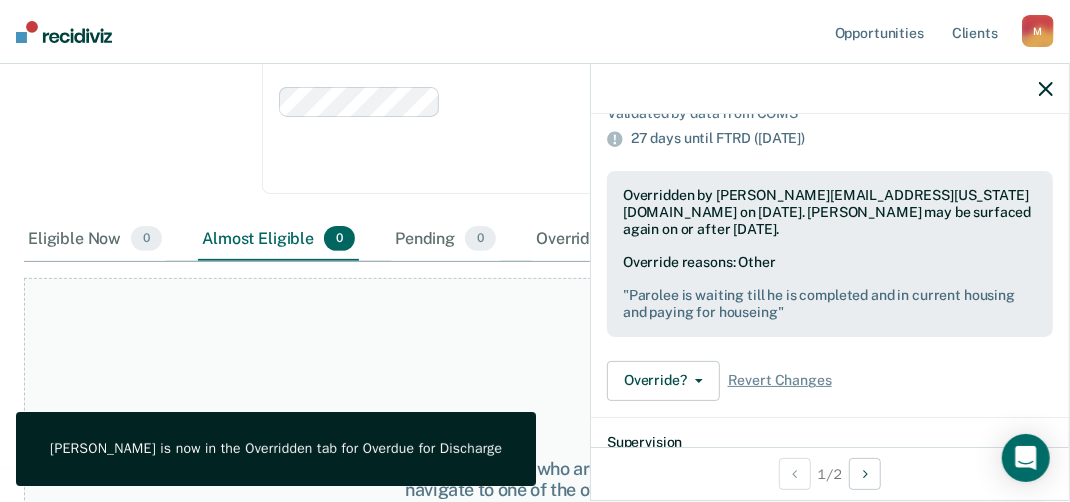 click at bounding box center [64, 32] 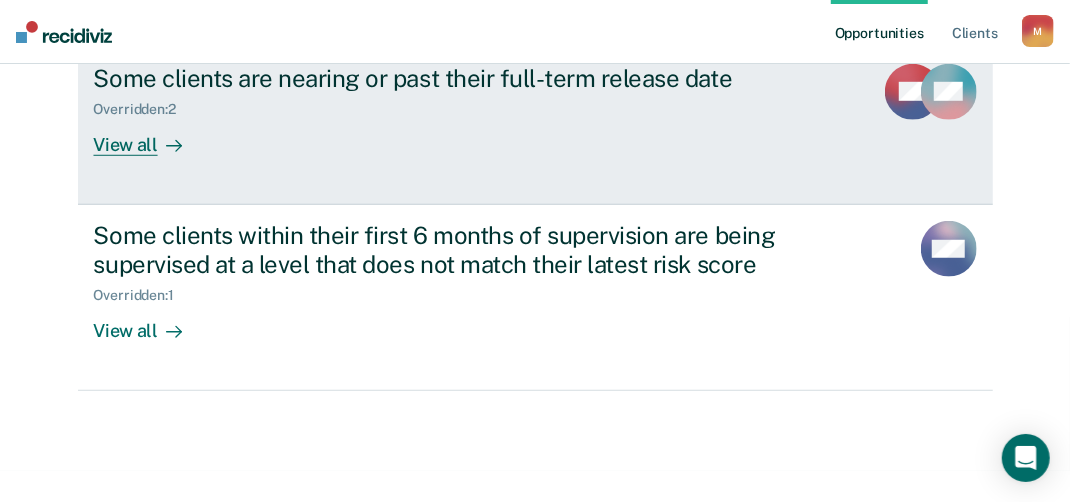 scroll, scrollTop: 743, scrollLeft: 0, axis: vertical 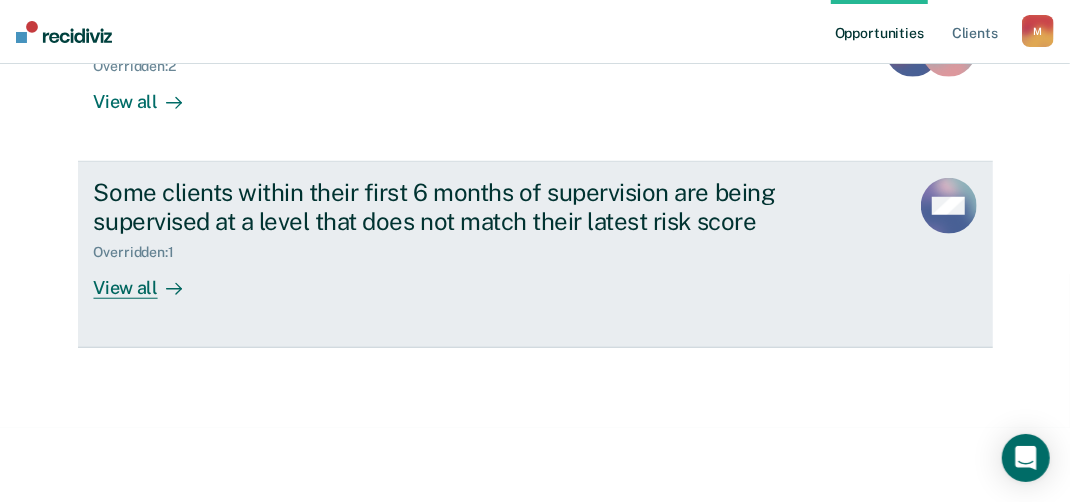 click on "View all" at bounding box center [150, 279] 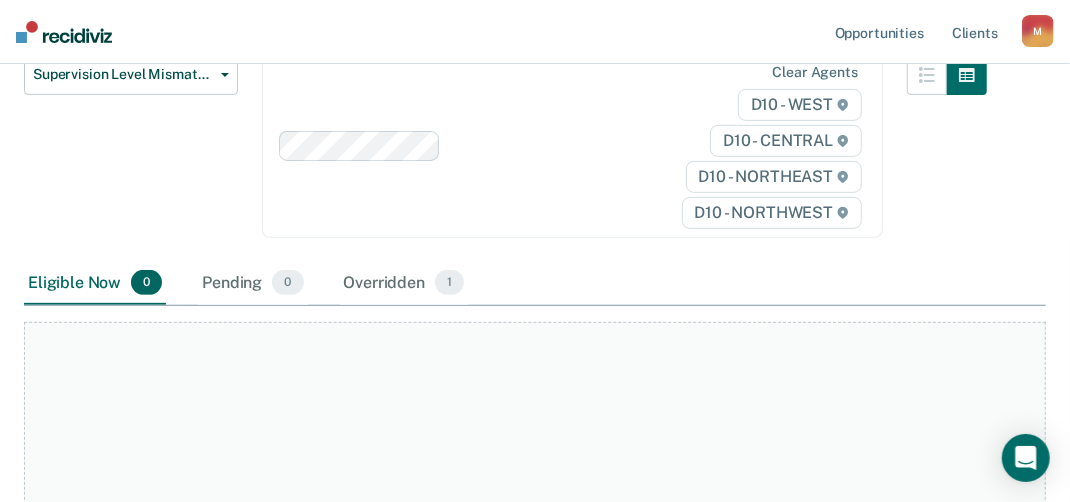 scroll, scrollTop: 300, scrollLeft: 0, axis: vertical 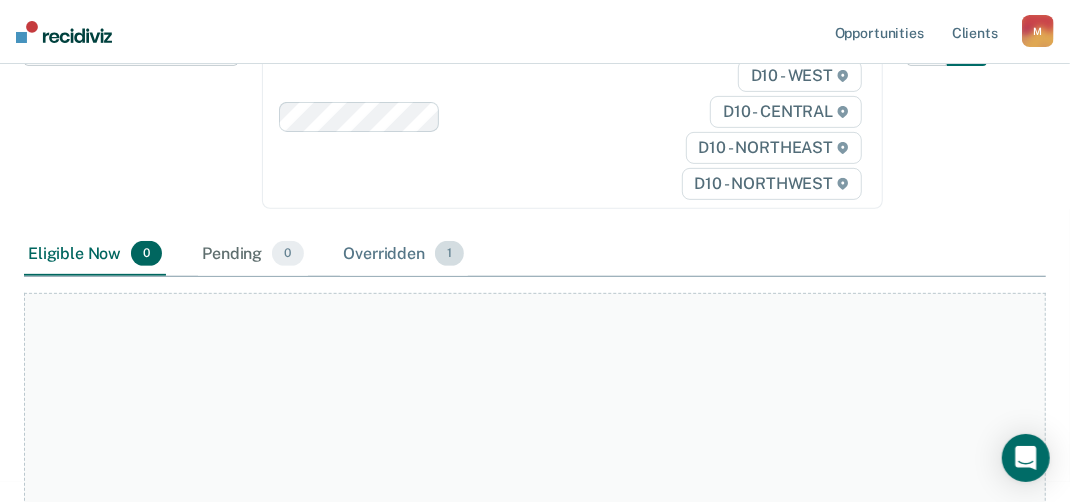 click on "Overridden 1" at bounding box center (404, 255) 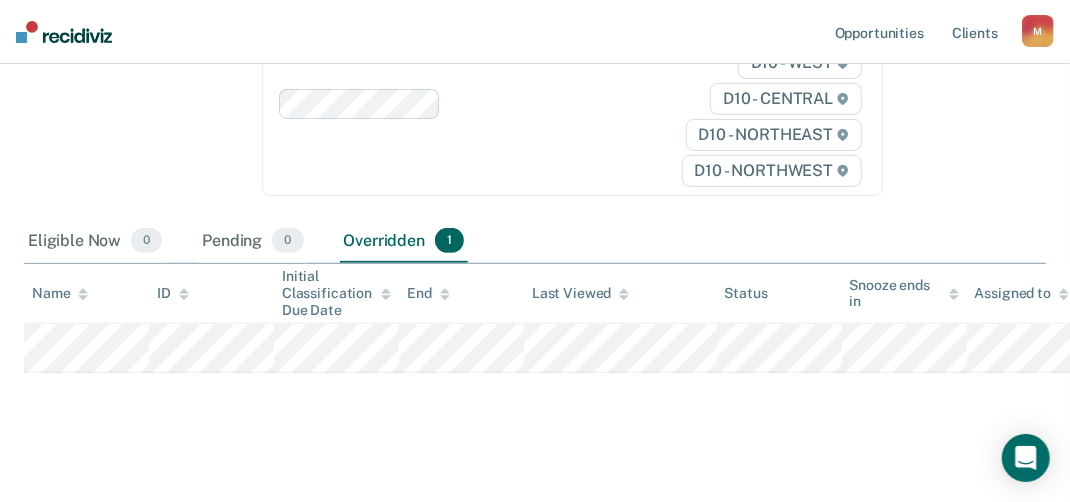 scroll, scrollTop: 324, scrollLeft: 0, axis: vertical 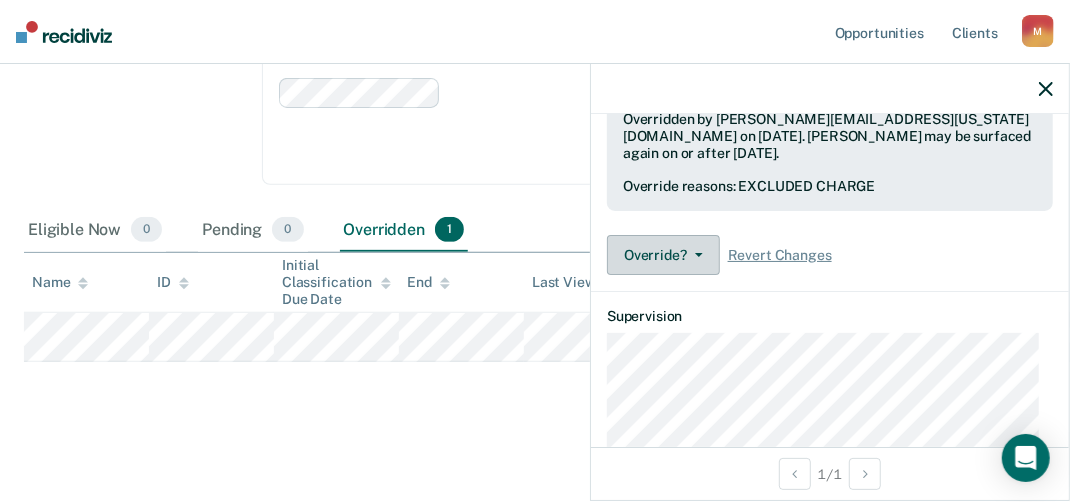 click on "Override?" at bounding box center [663, 255] 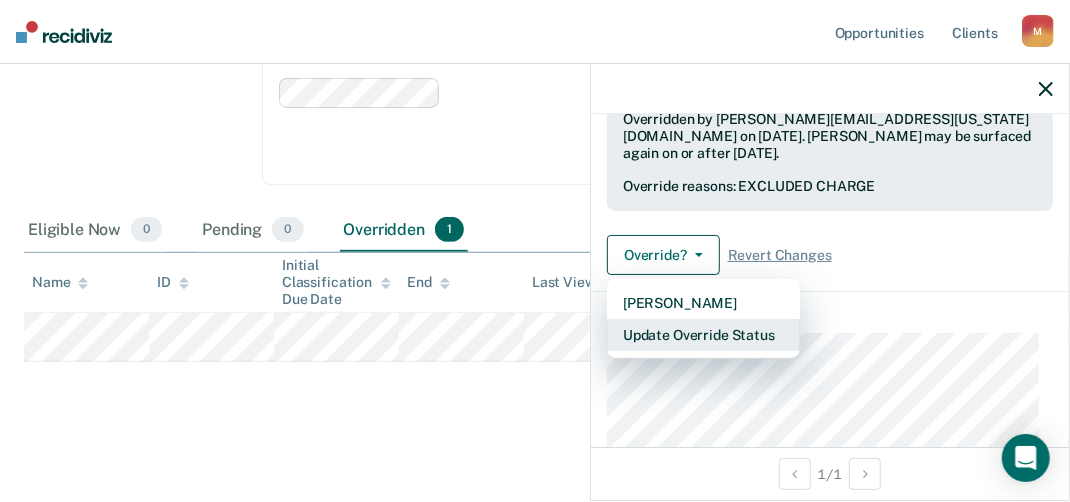 click on "Update Override Status" at bounding box center (703, 335) 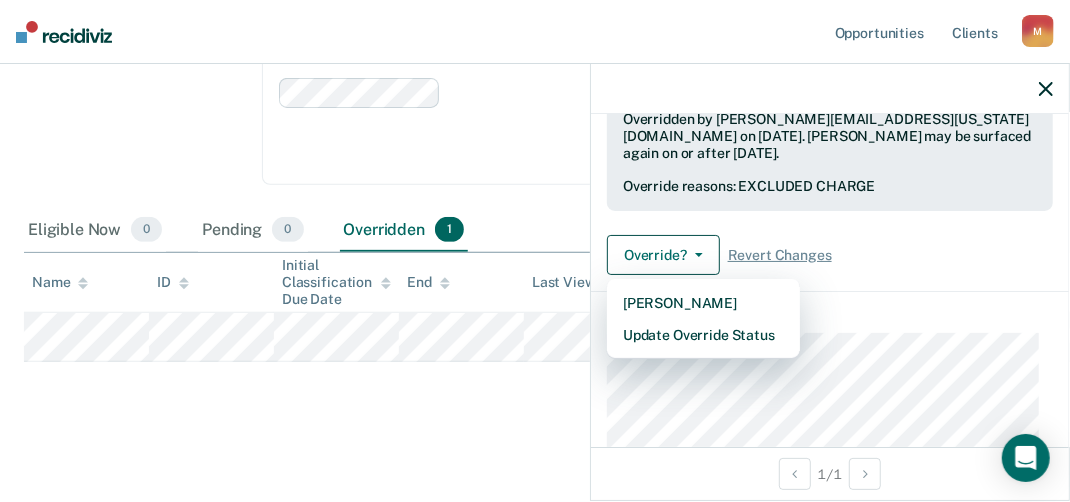 scroll, scrollTop: 216, scrollLeft: 0, axis: vertical 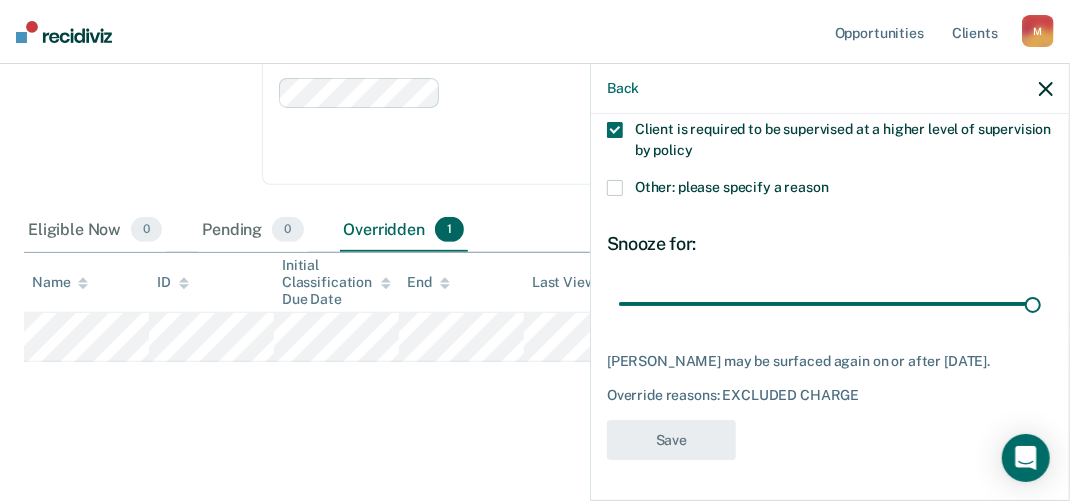 click on "Other: please specify a reason" at bounding box center (830, 190) 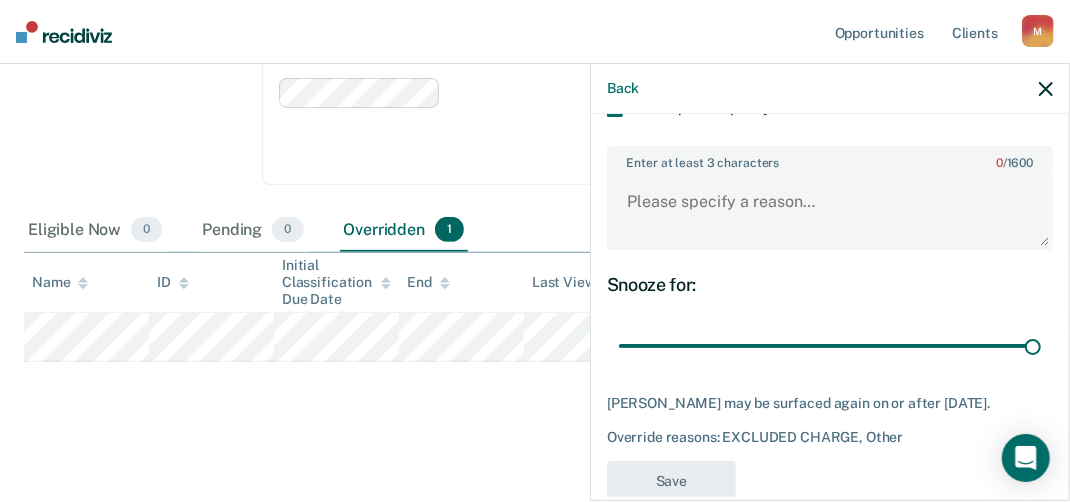 scroll, scrollTop: 335, scrollLeft: 0, axis: vertical 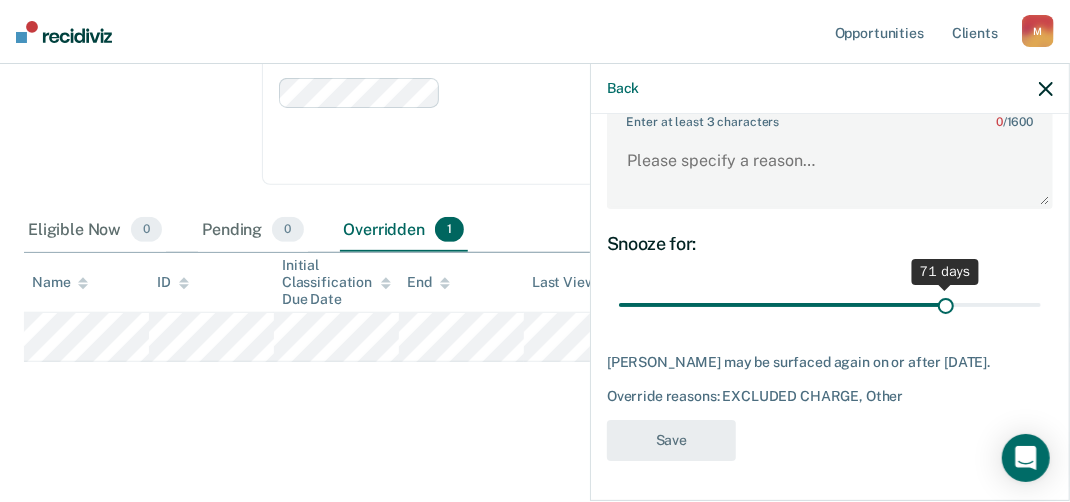 drag, startPoint x: 1018, startPoint y: 288, endPoint x: 933, endPoint y: 290, distance: 85.02353 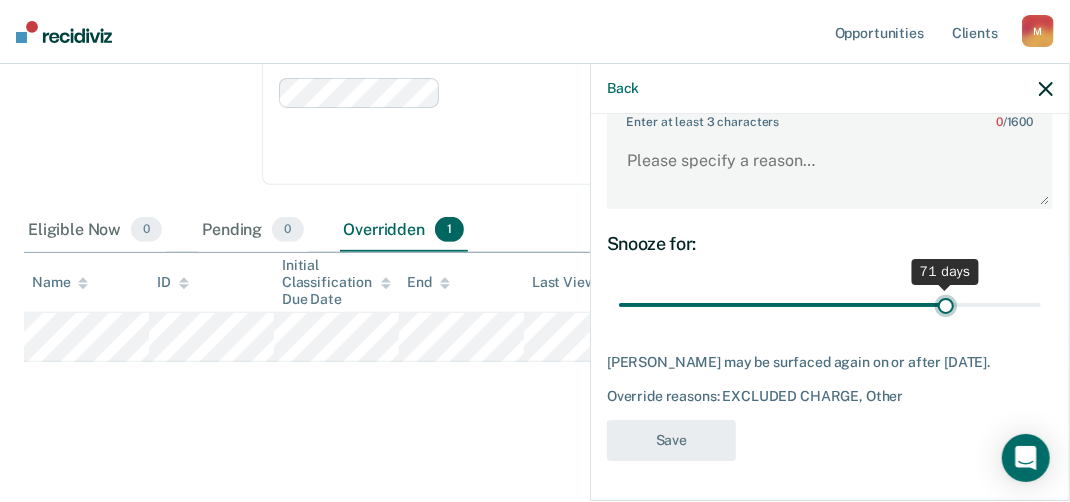 type on "71" 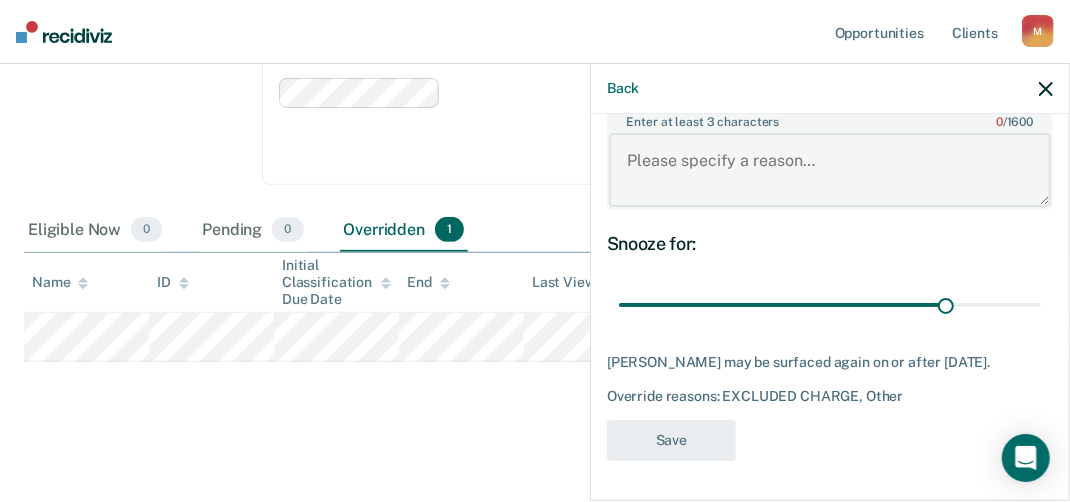 click on "Enter at least 3 characters 0  /  1600" at bounding box center (830, 170) 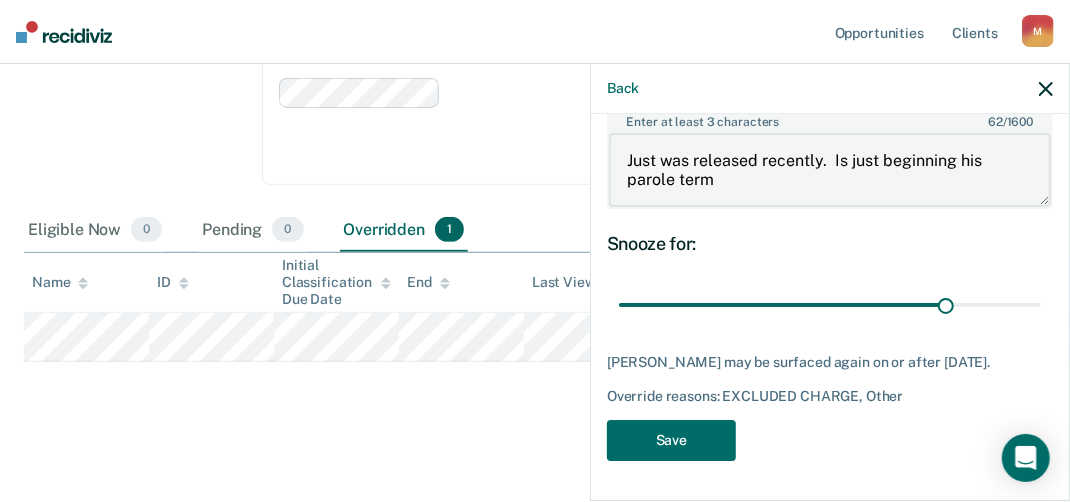 type on "Just was released recently.  Is just beginning his parole term" 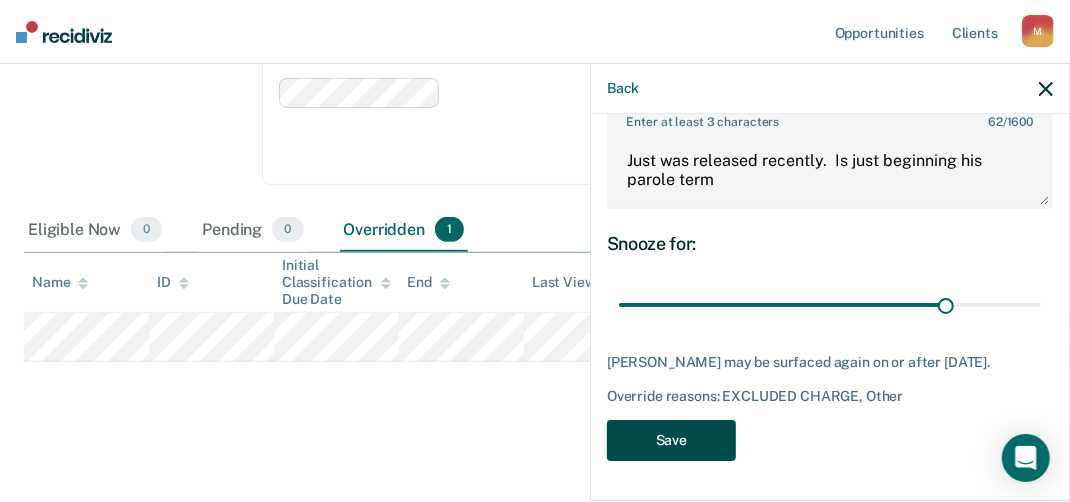 drag, startPoint x: 728, startPoint y: 137, endPoint x: 686, endPoint y: 432, distance: 297.97482 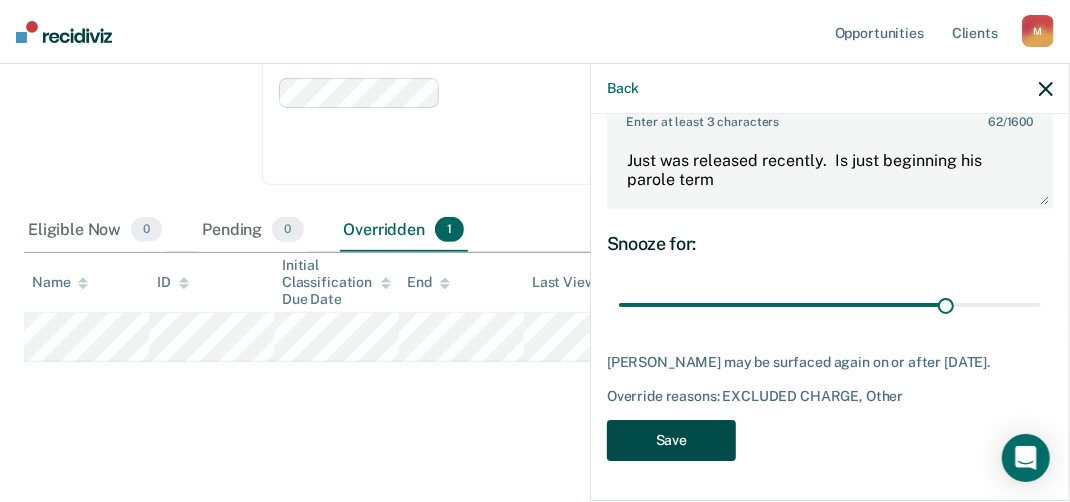 click on "Save" at bounding box center (671, 440) 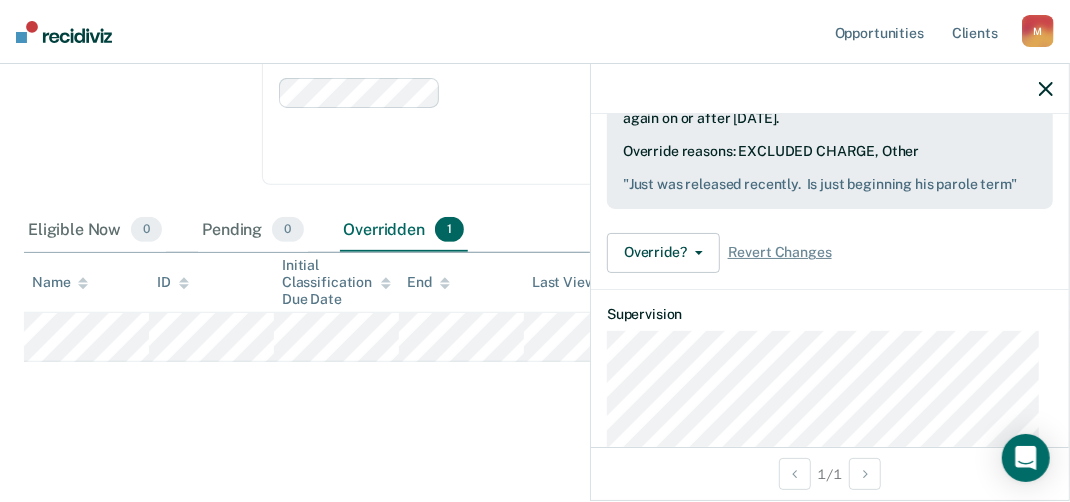 click at bounding box center [1046, 88] 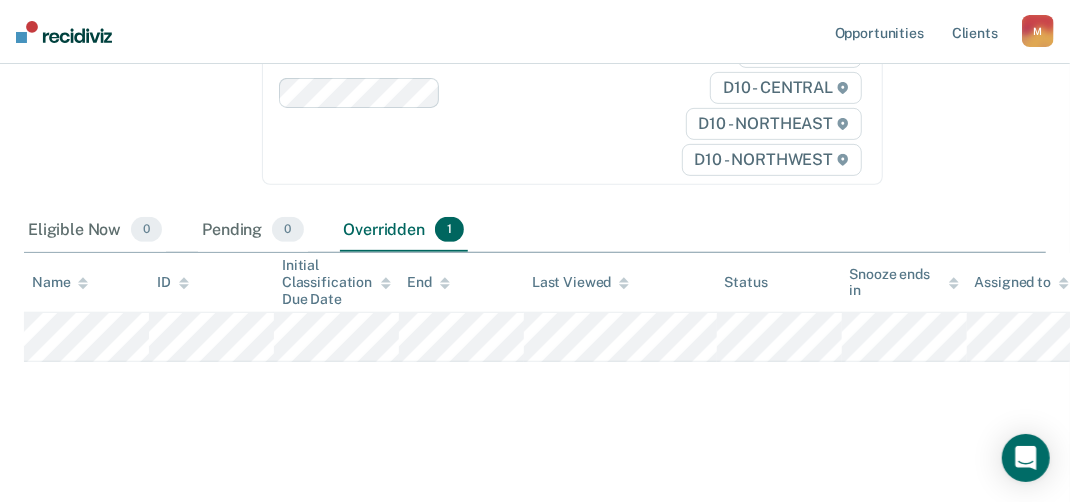 click at bounding box center [64, 32] 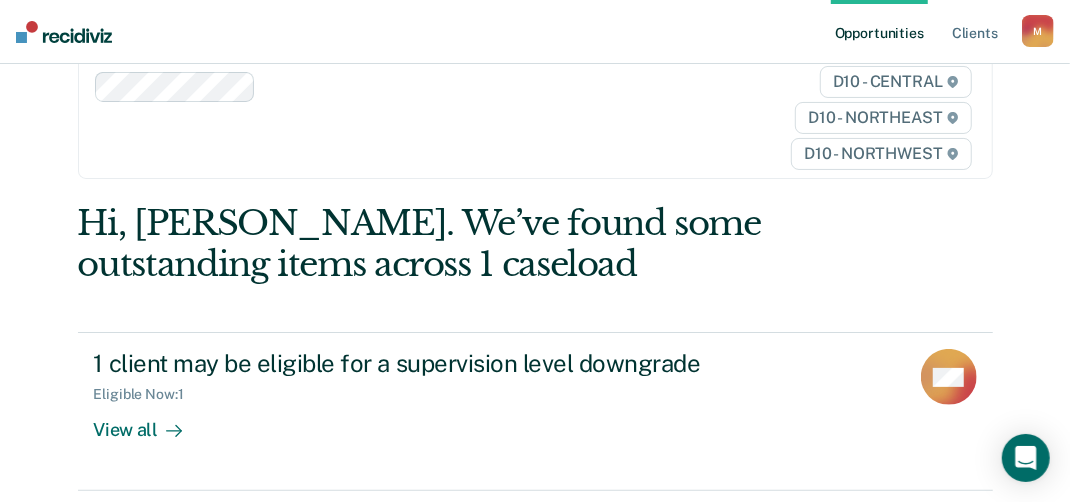 scroll, scrollTop: 0, scrollLeft: 0, axis: both 